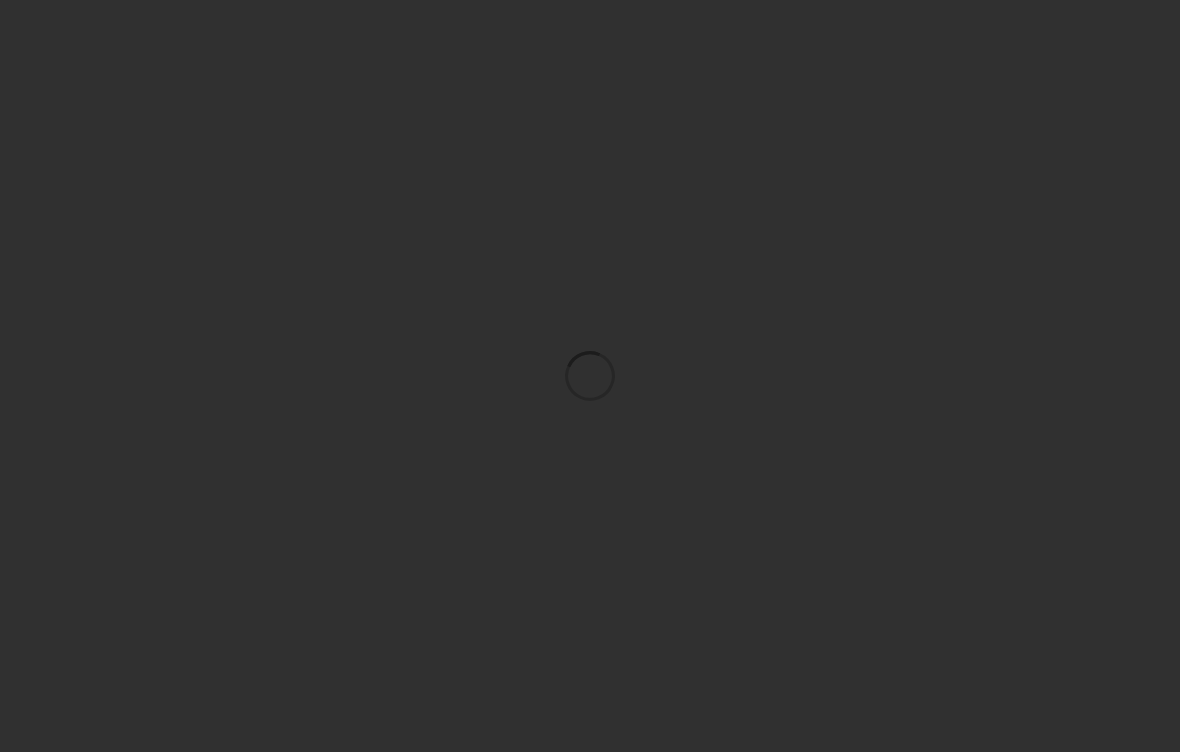 scroll, scrollTop: 0, scrollLeft: 0, axis: both 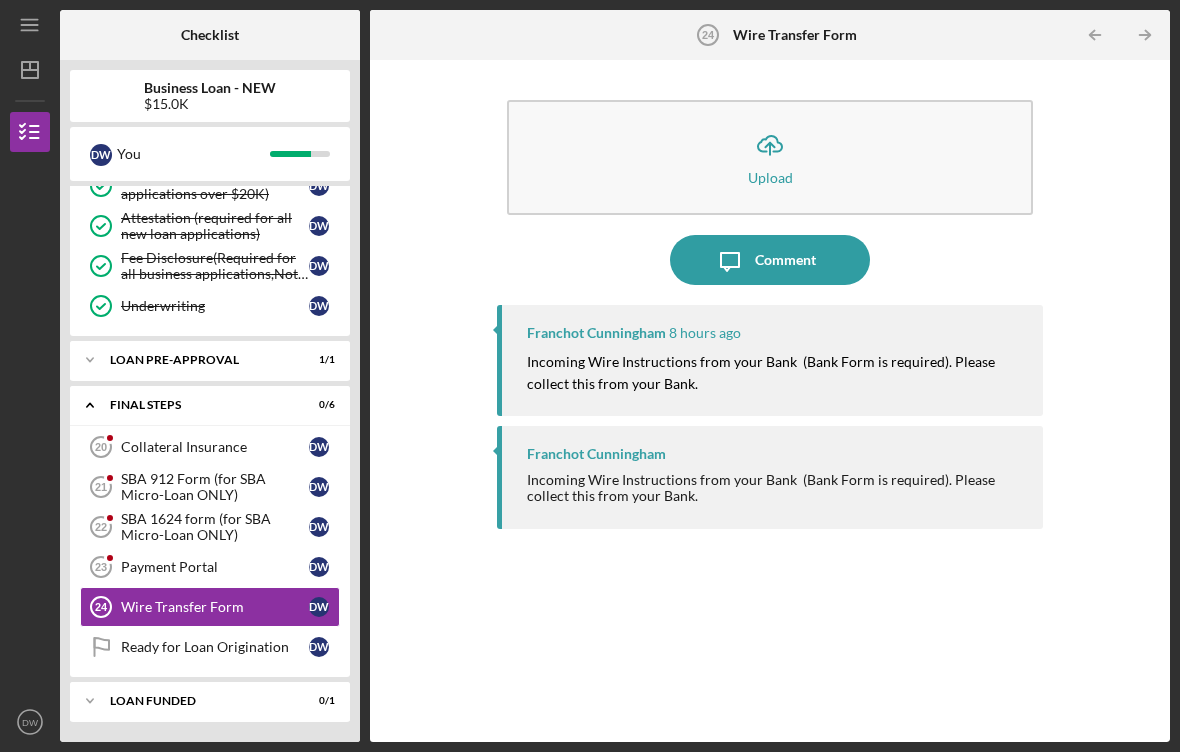 click on "Payment Portal" at bounding box center [215, 567] 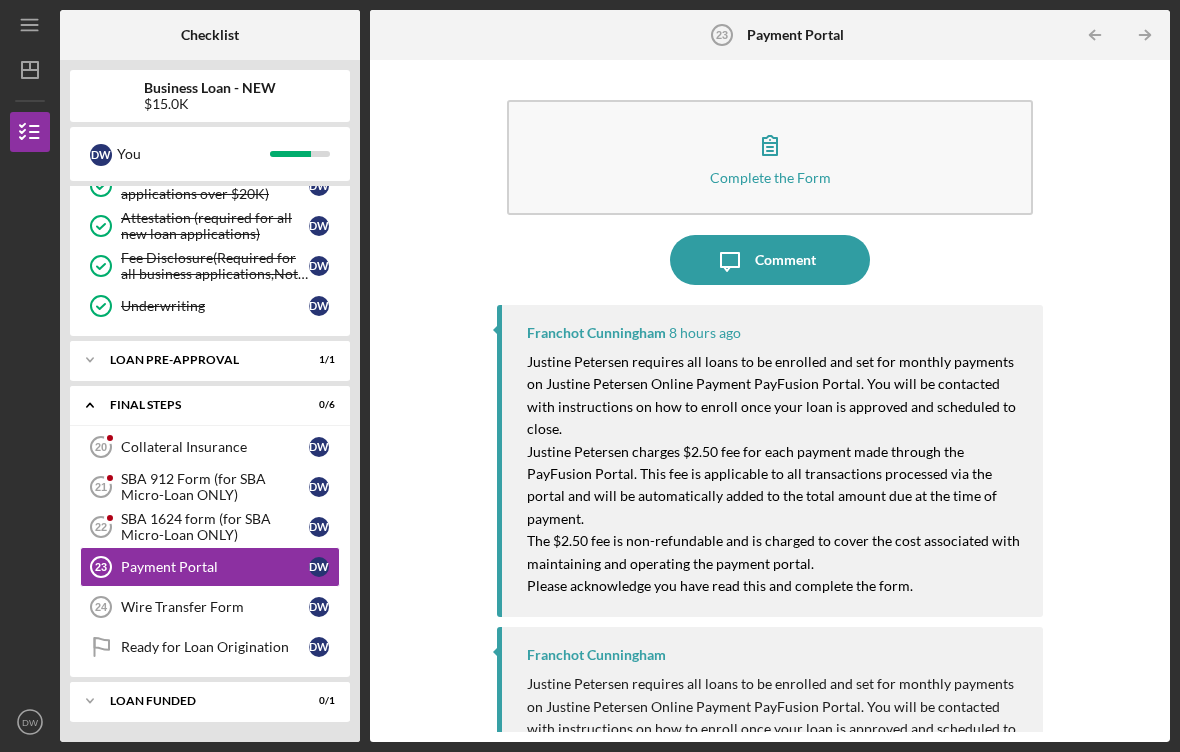 scroll, scrollTop: 0, scrollLeft: 0, axis: both 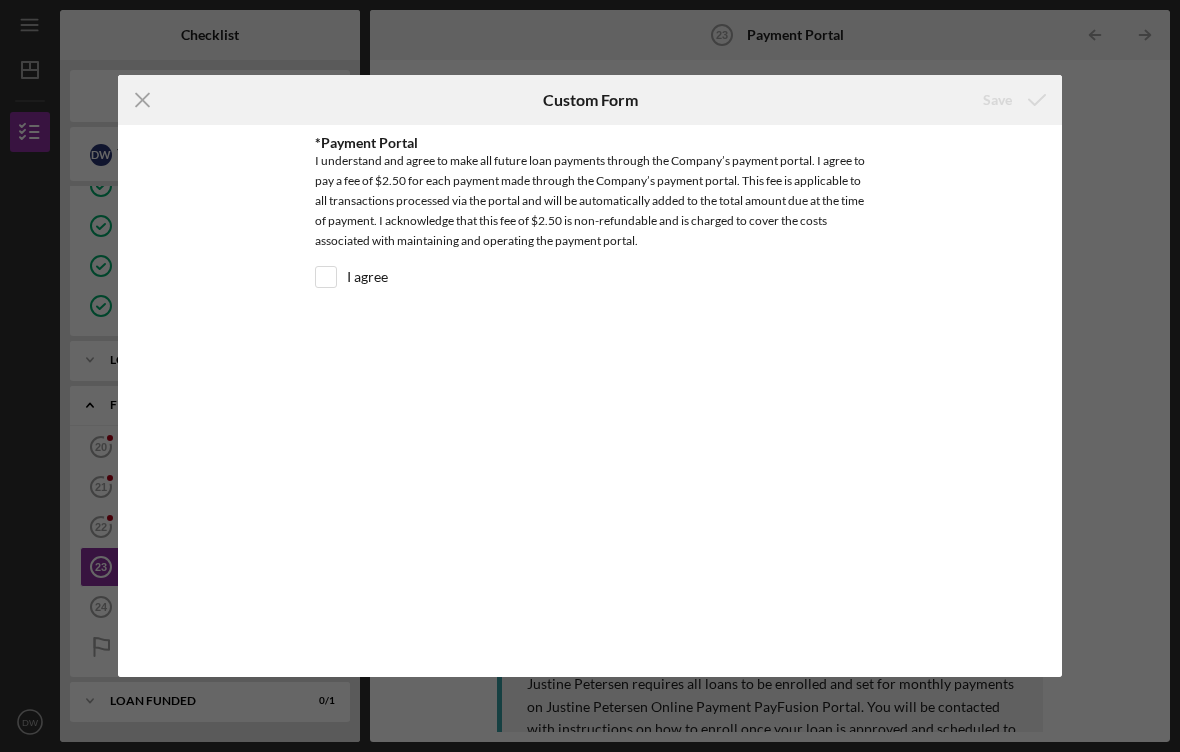 click on "*Payment Portal I understand and agree to make all future loan payments through the Company’s payment portal.
I agree to pay a fee of $2.50 for each payment made through the Company’s payment portal.  This fee is applicable to all transactions processed via the portal and will be automatically added to the total amount due at the time of payment.
I acknowledge that this fee of $2.50 is non-refundable and is charged to cover the costs associated with maintaining and operating the payment portal.
I agree" at bounding box center [590, 401] 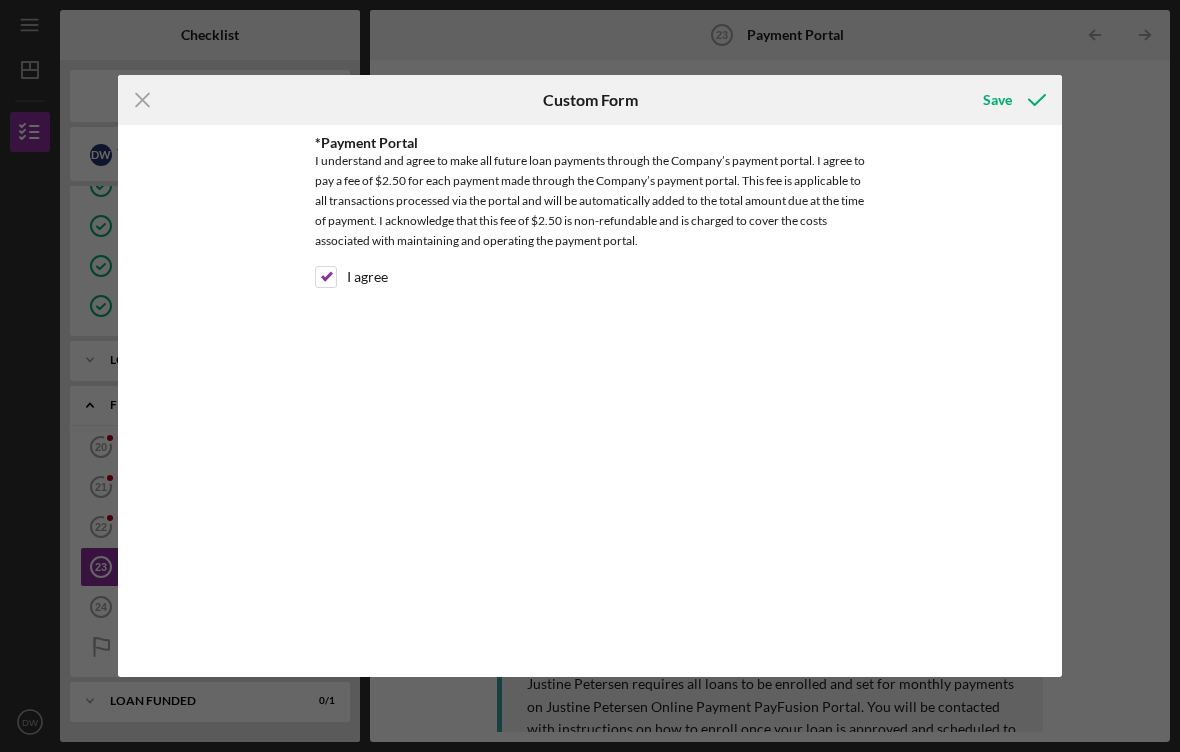 click on "Save" at bounding box center [997, 100] 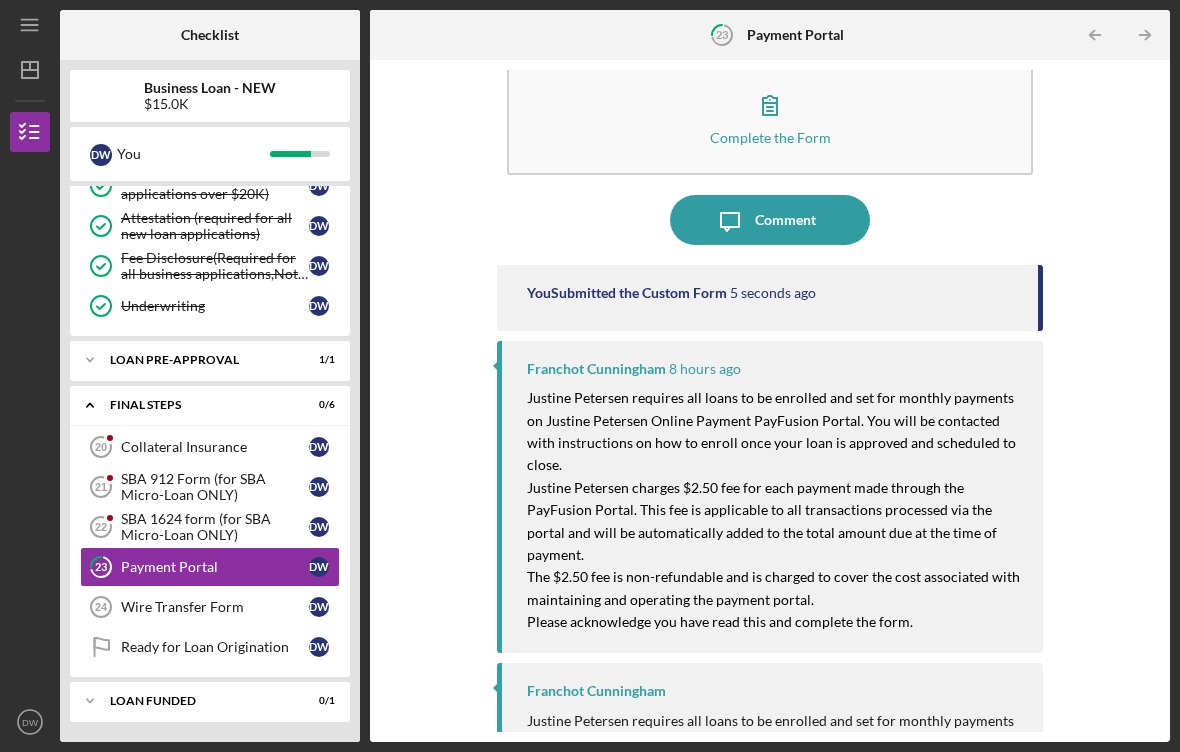 scroll, scrollTop: 17, scrollLeft: 0, axis: vertical 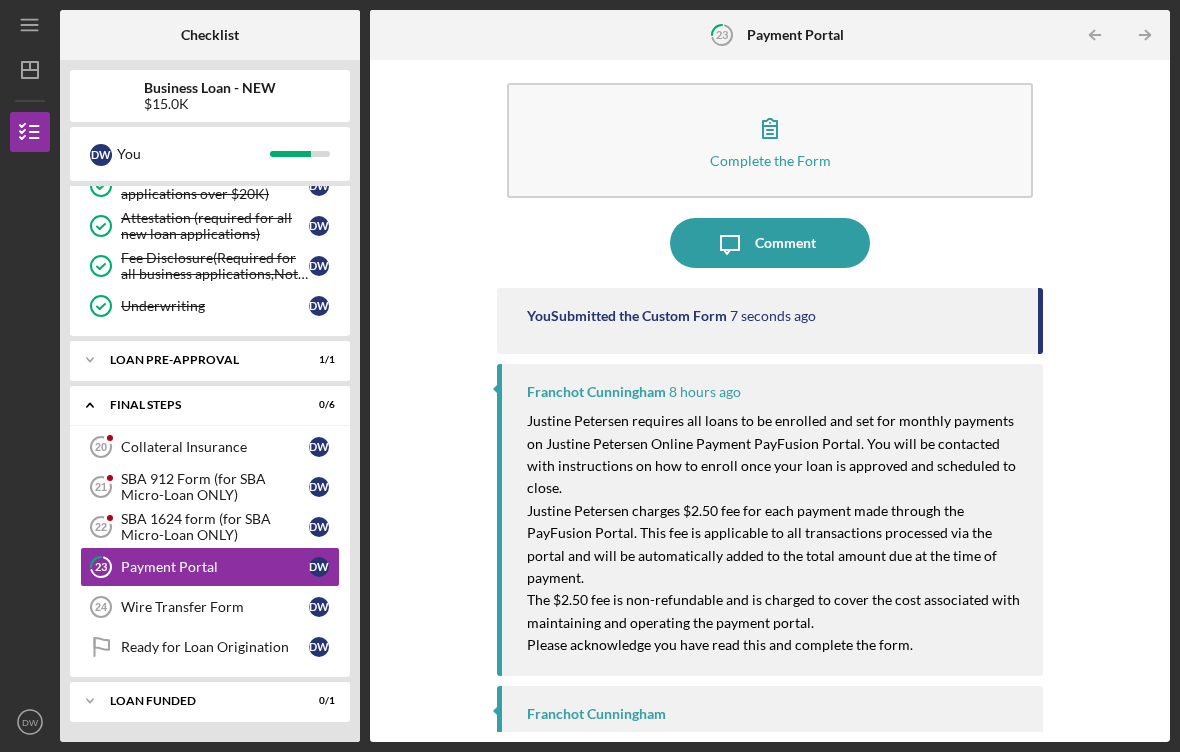 click on "SBA 1624 form (for SBA Micro-Loan ONLY)" at bounding box center [215, 527] 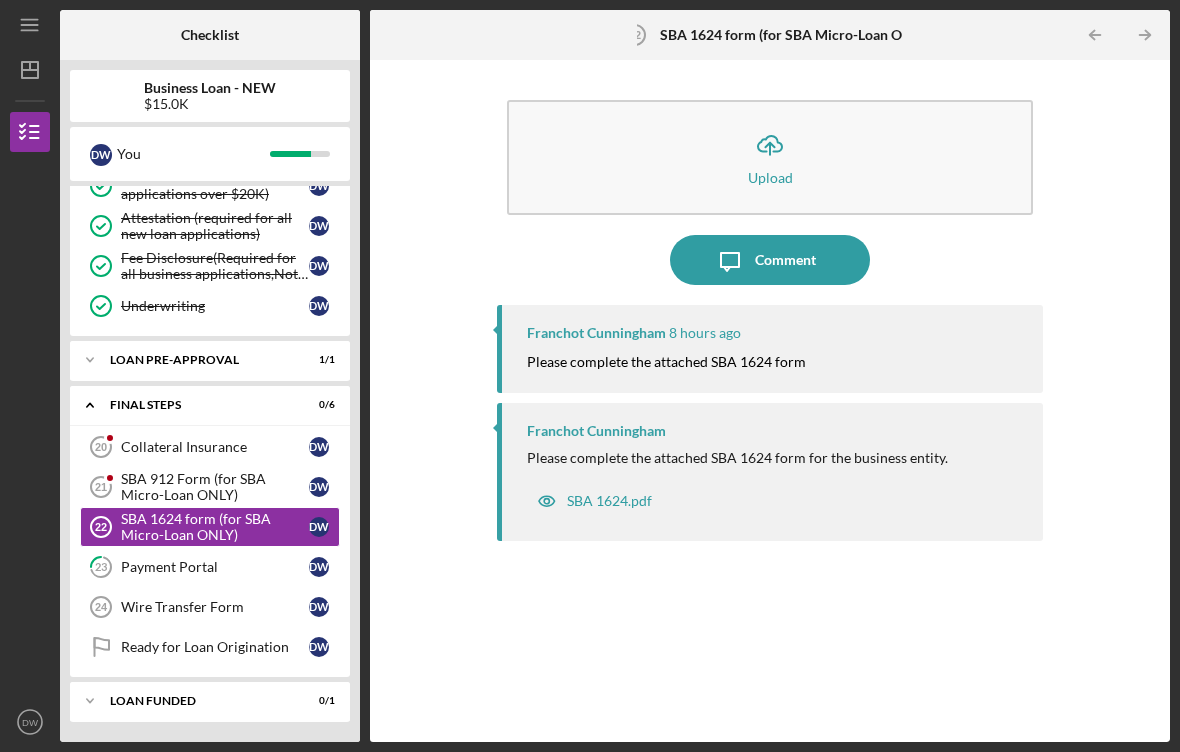 click on "SBA 1624.pdf" at bounding box center (594, 501) 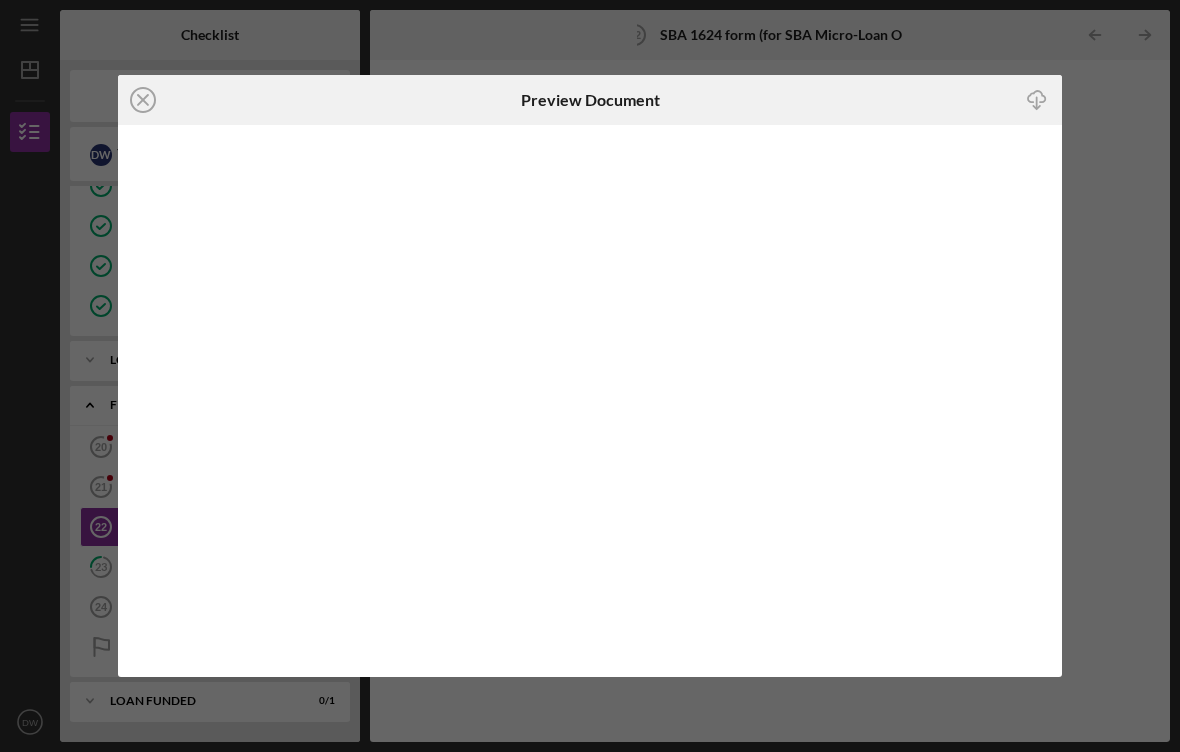 click 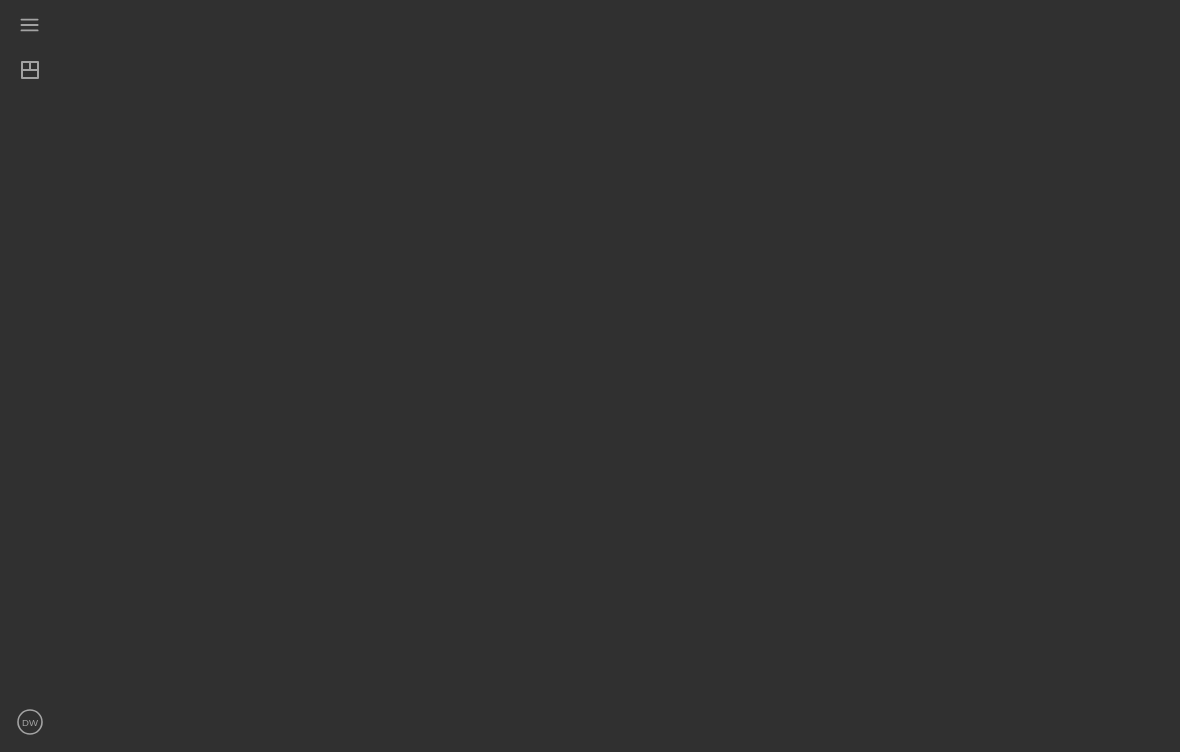 scroll, scrollTop: 0, scrollLeft: 0, axis: both 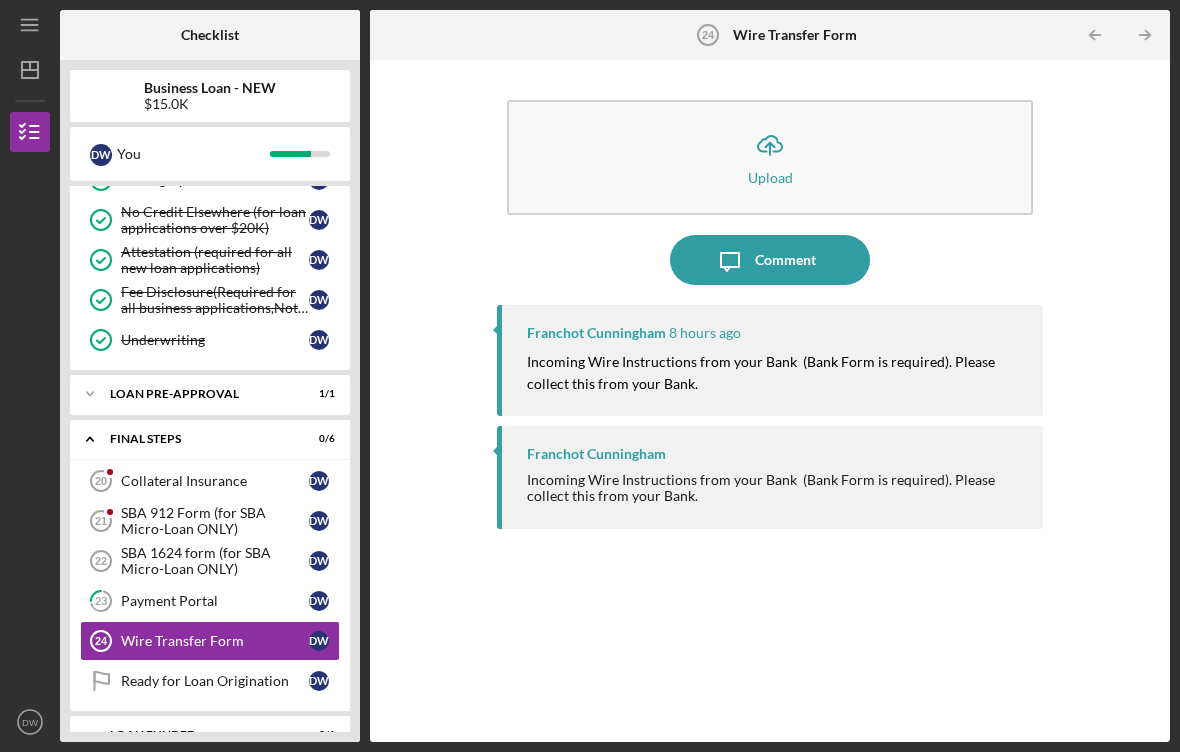 click on "SBA 1624 form (for SBA Micro-Loan ONLY)" at bounding box center [215, 561] 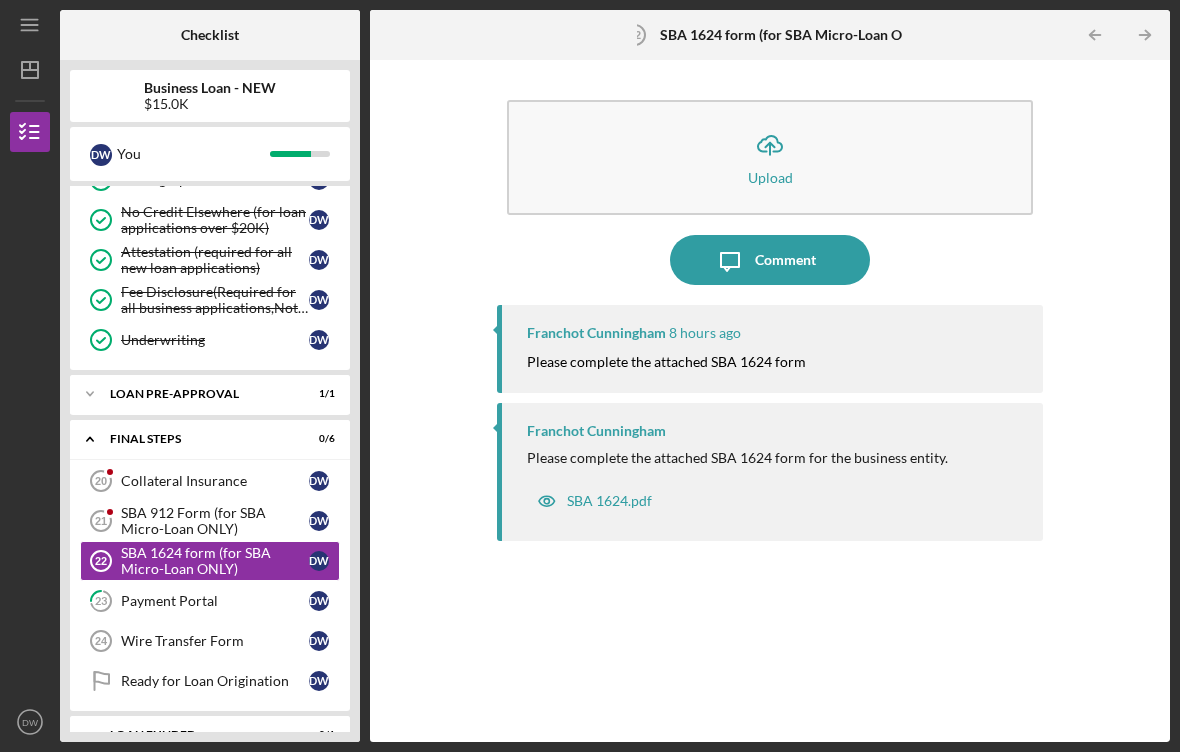 click on "SBA 1624.pdf" at bounding box center [594, 501] 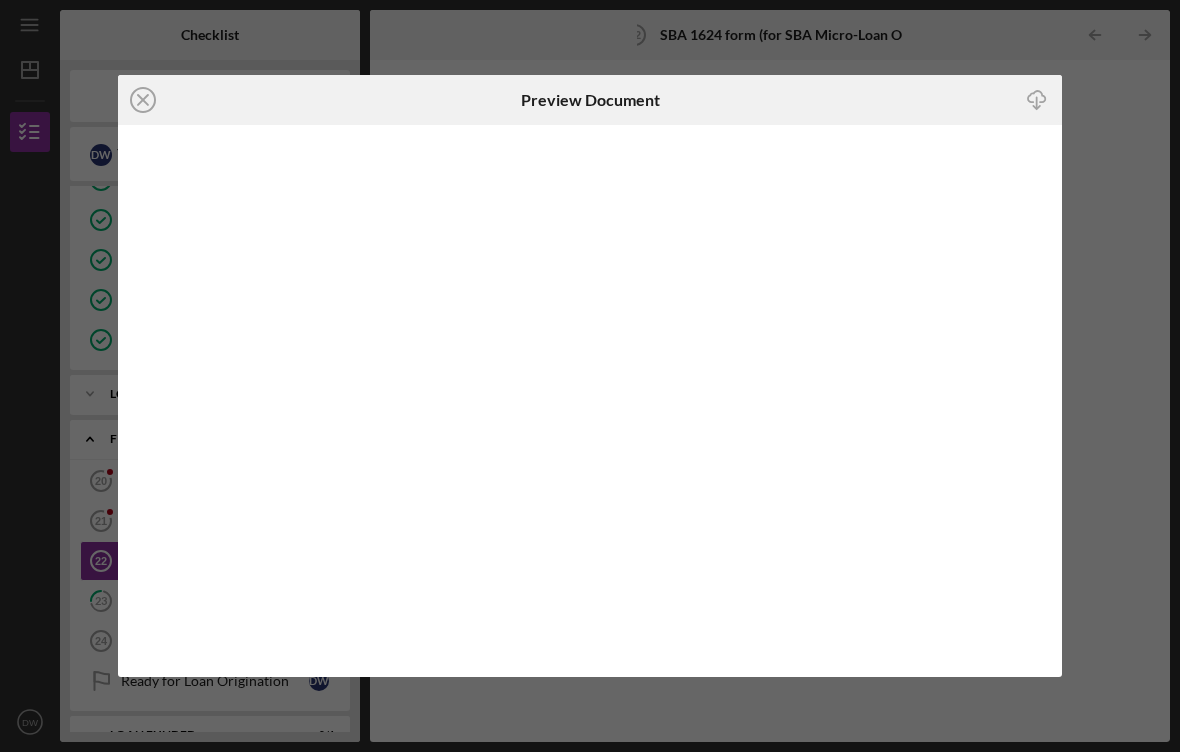 click on "Icon/Close" 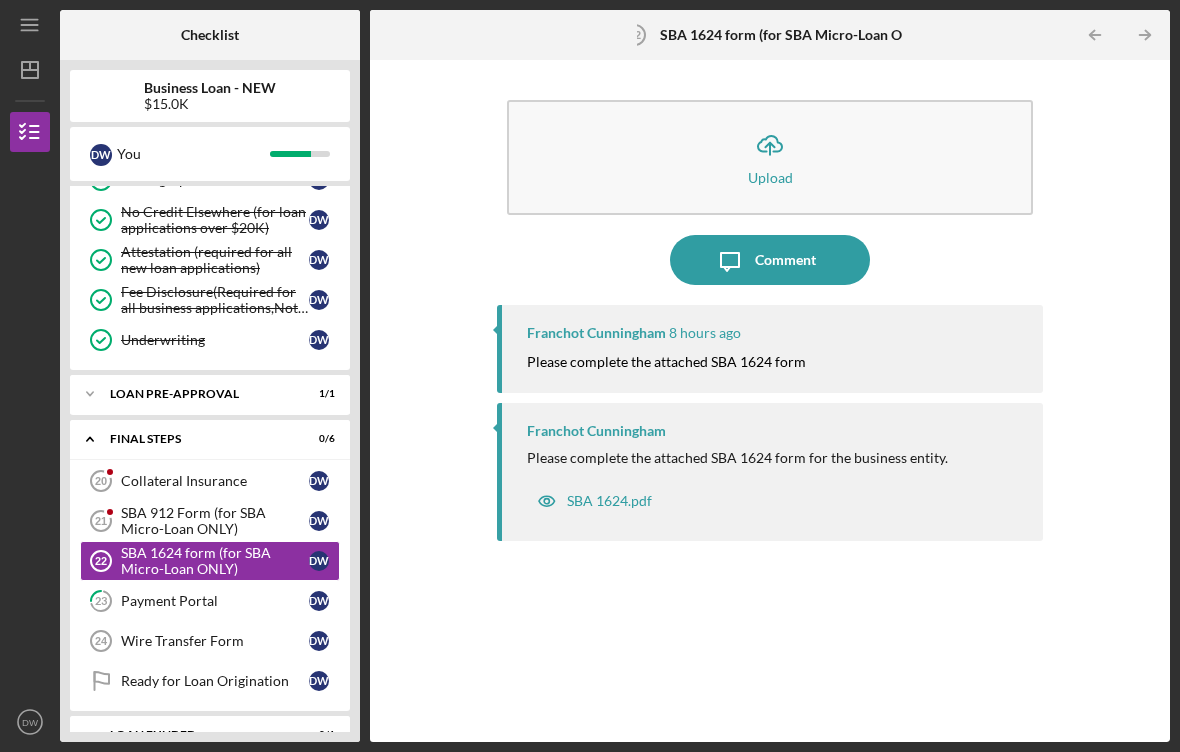 click on "Icon/Upload" 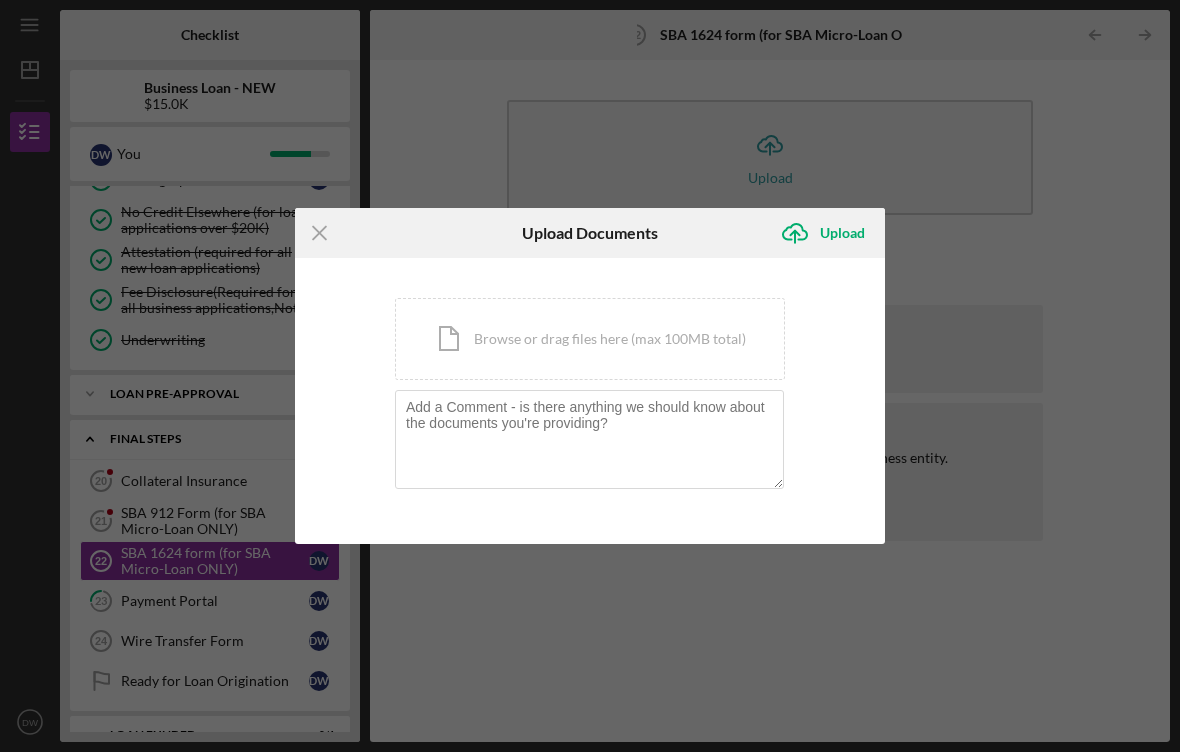 click on "Icon/Document Browse or drag files here (max 100MB total) Tap to choose files or take a photo" at bounding box center [590, 339] 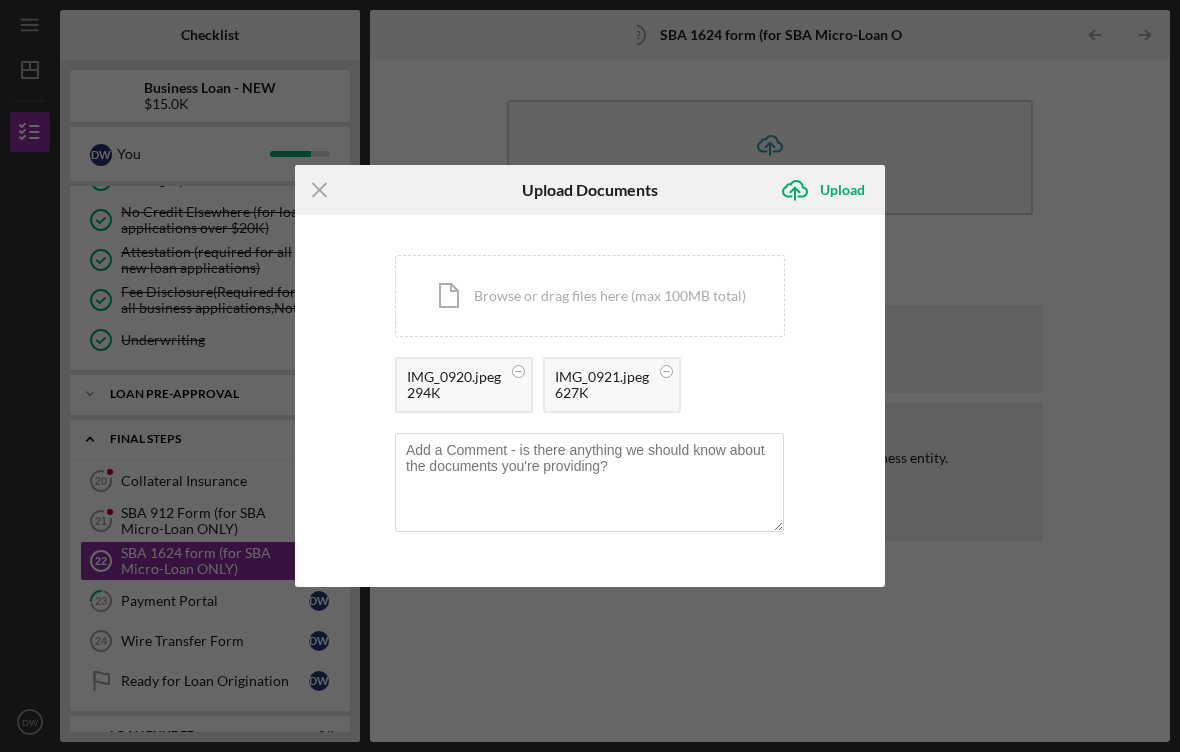 click on "Upload" at bounding box center [842, 190] 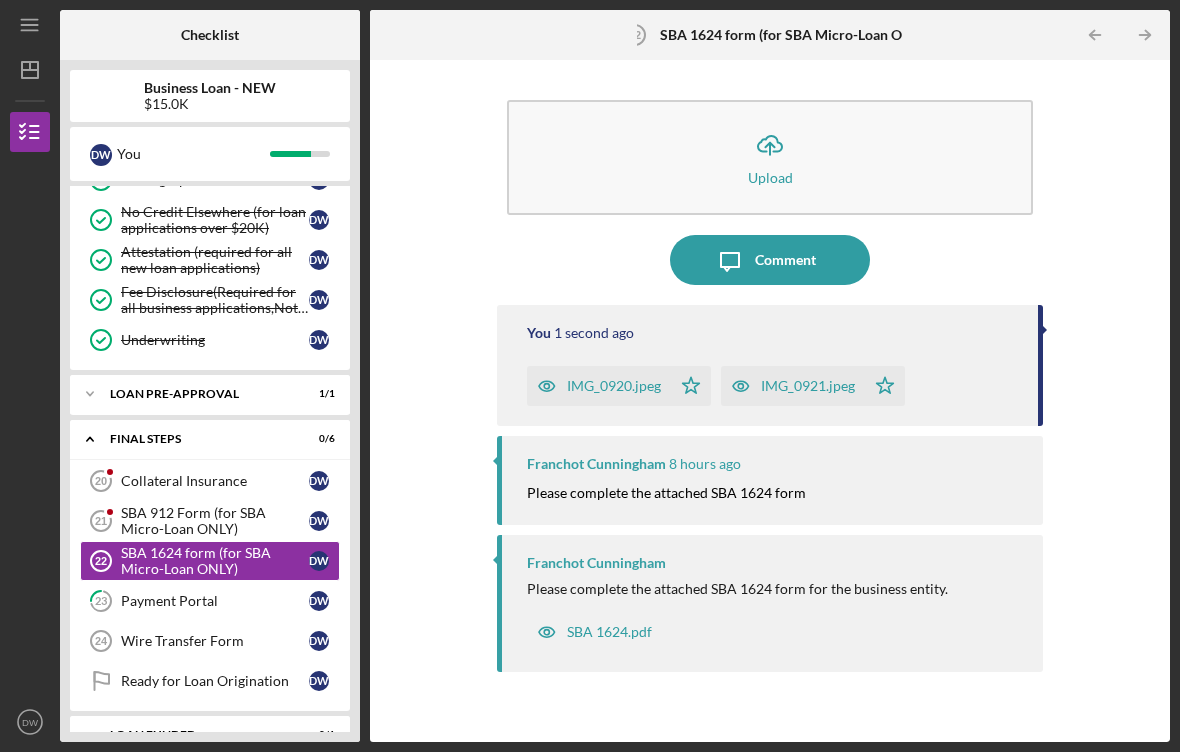 click on "SBA  912 Form (for SBA Micro-Loan ONLY) 21 SBA  912 Form (for SBA Micro-Loan ONLY) D W" at bounding box center (210, 521) 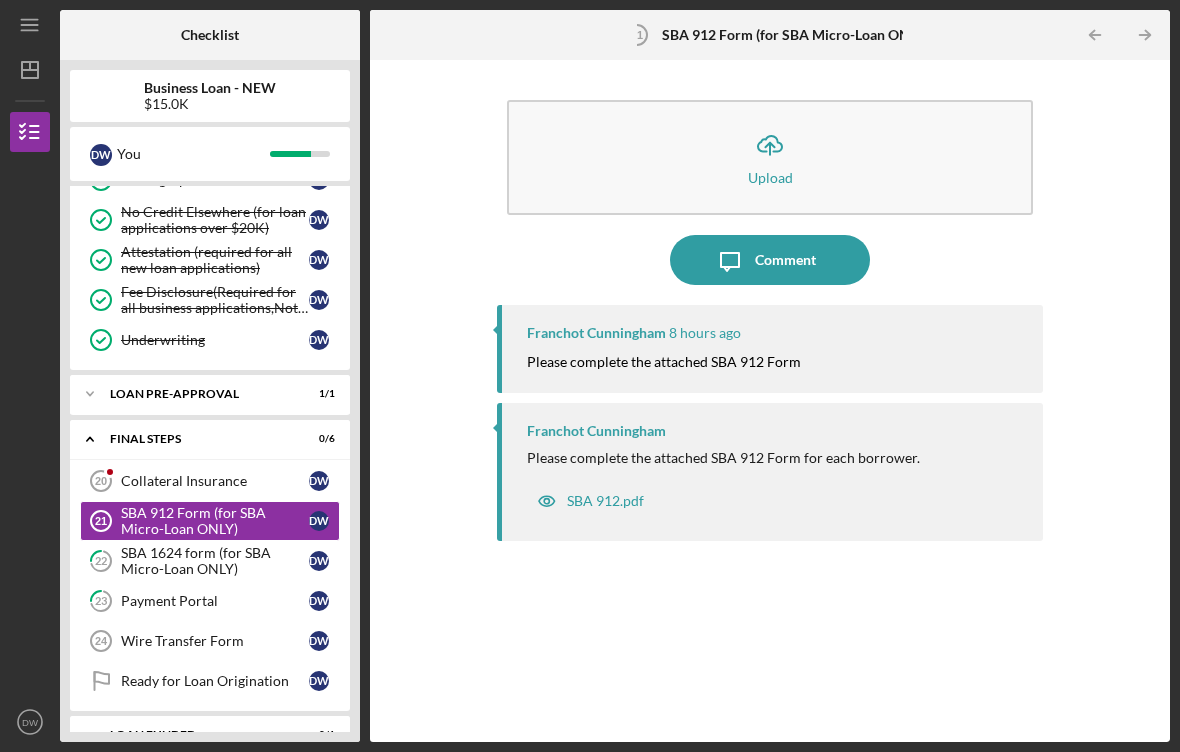 click on "SBA 912.pdf" at bounding box center (605, 501) 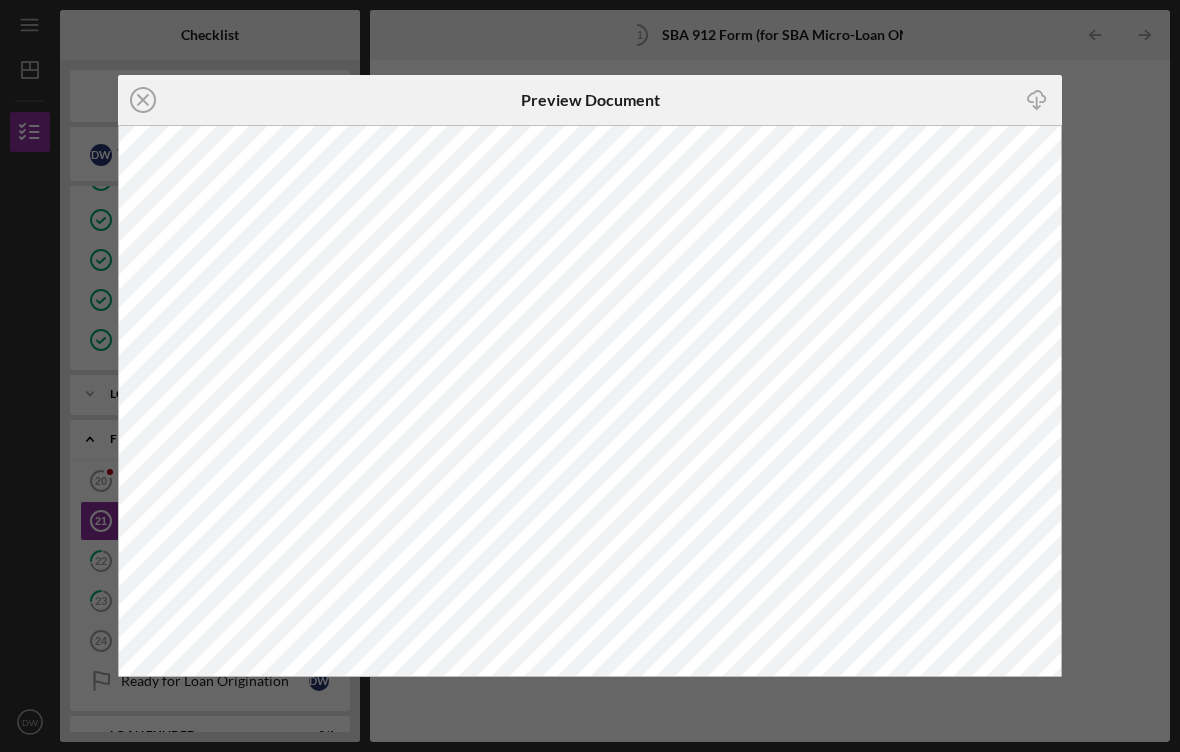 click 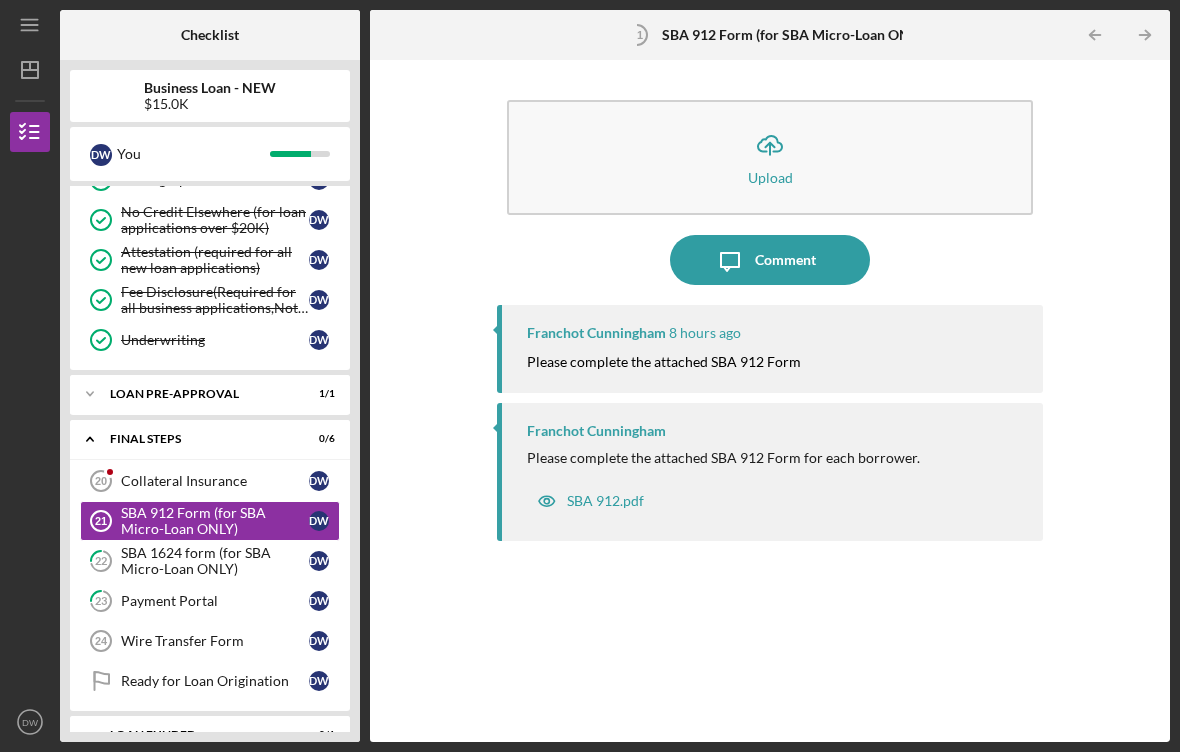 click on "Icon/Upload Upload" at bounding box center (770, 157) 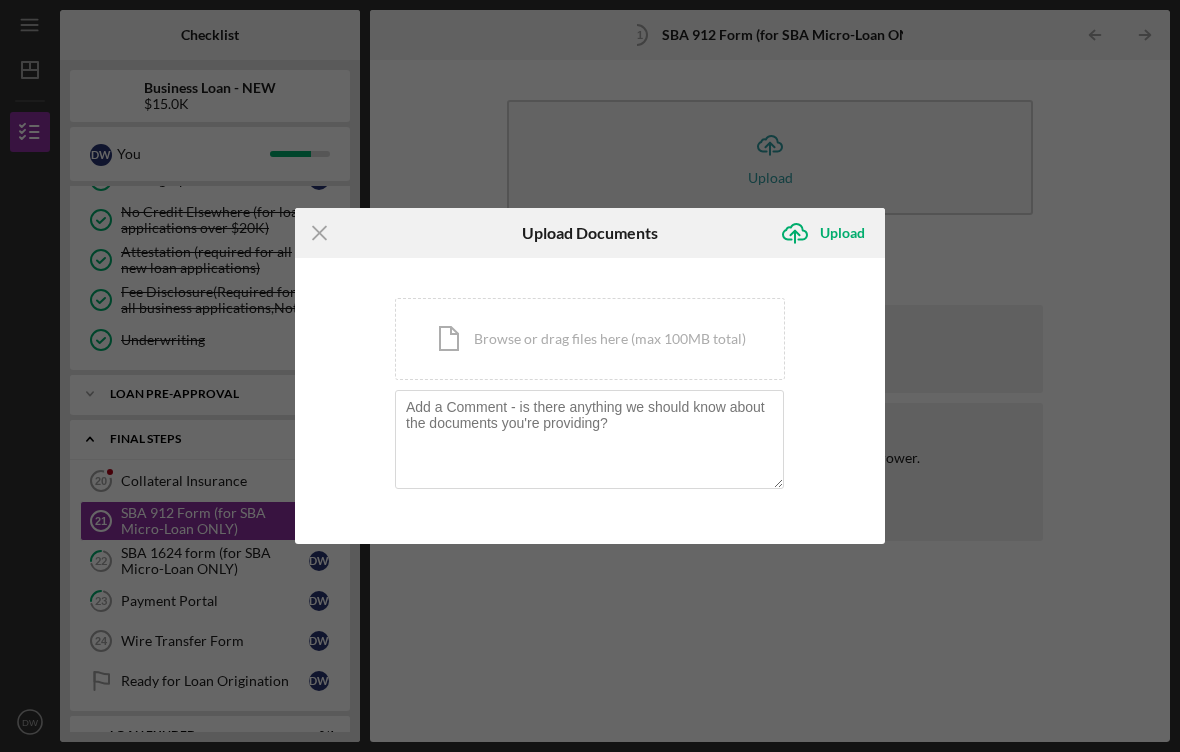 click on "Icon/Document Browse or drag files here (max 100MB total) Tap to choose files or take a photo" at bounding box center (590, 339) 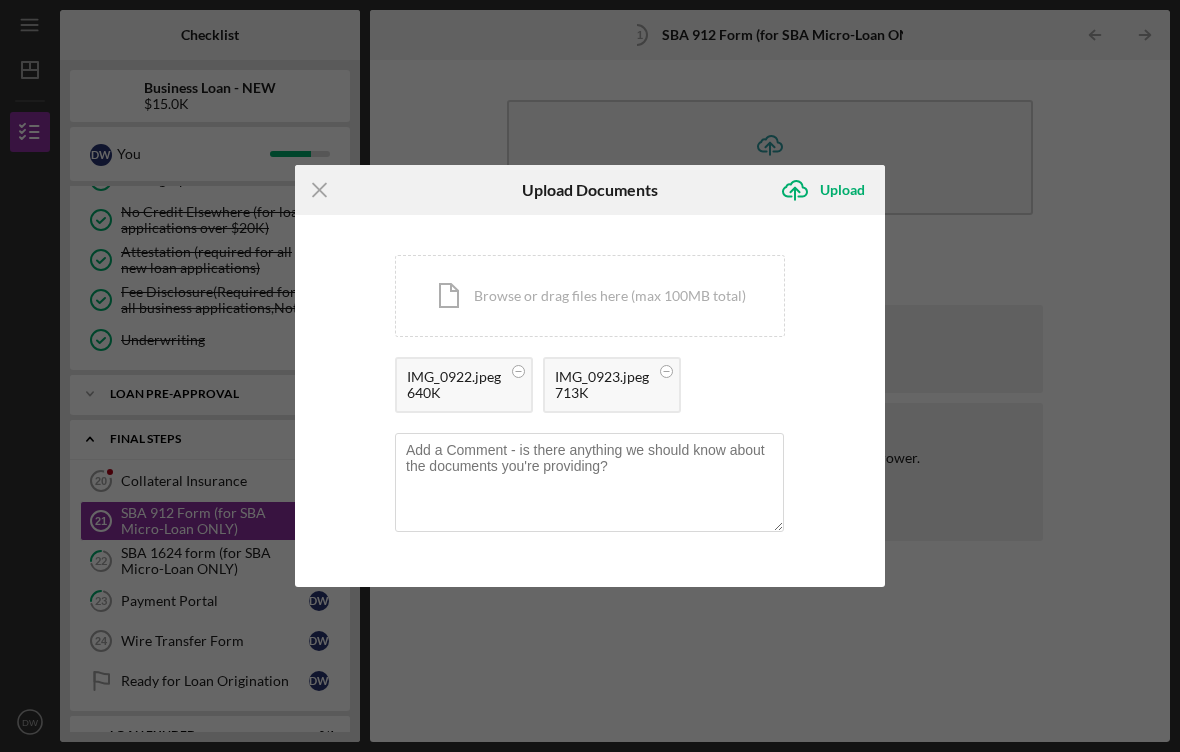 click on "Upload" at bounding box center (842, 190) 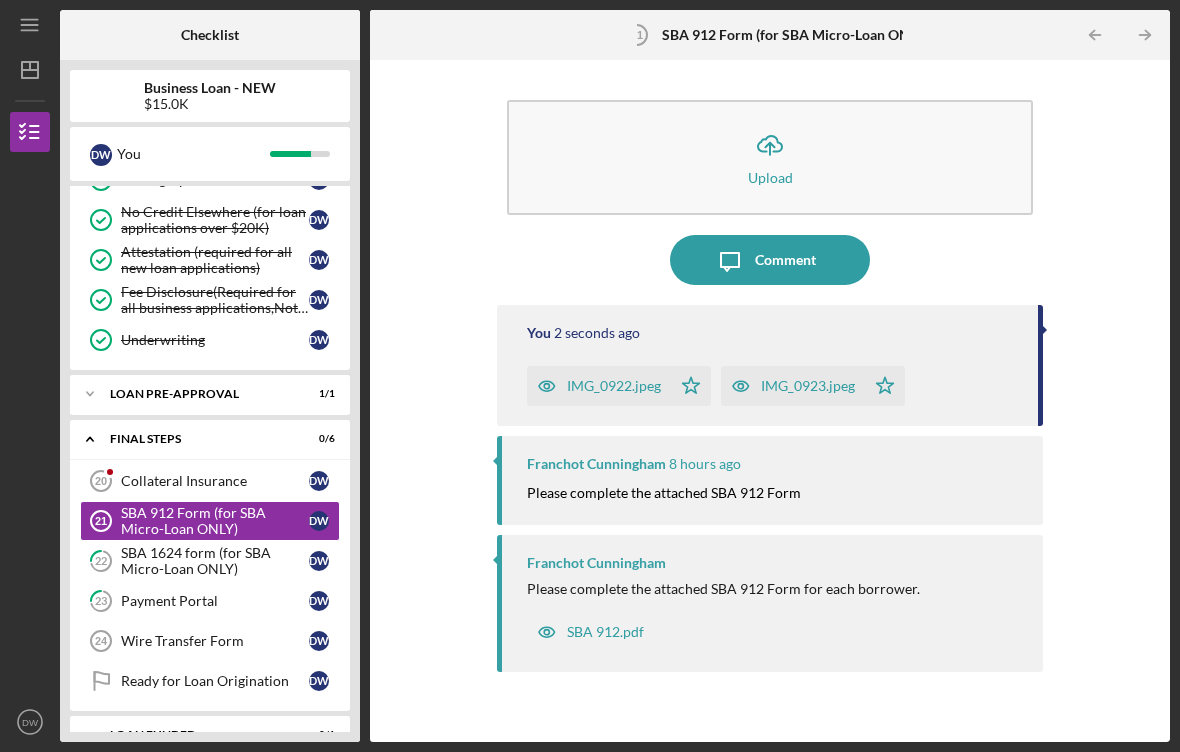 click on "Collateral Insurance" at bounding box center [215, 481] 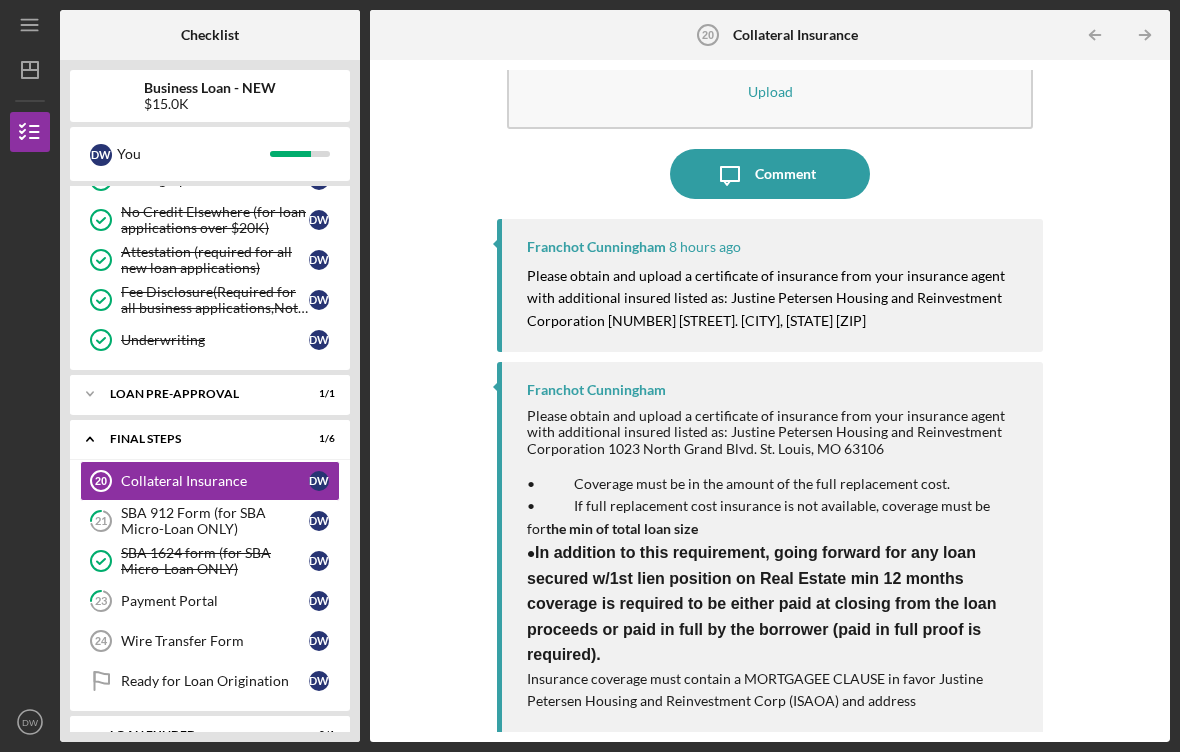 scroll, scrollTop: 85, scrollLeft: 0, axis: vertical 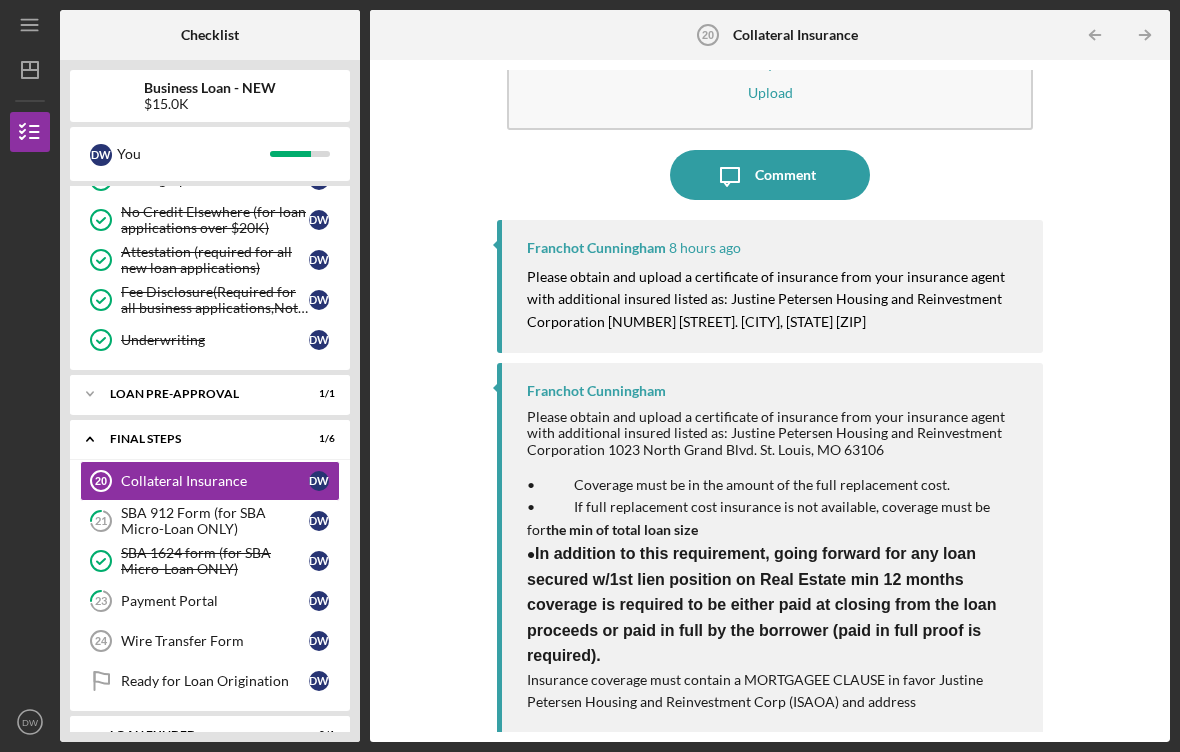 click on "Upload" at bounding box center [770, 92] 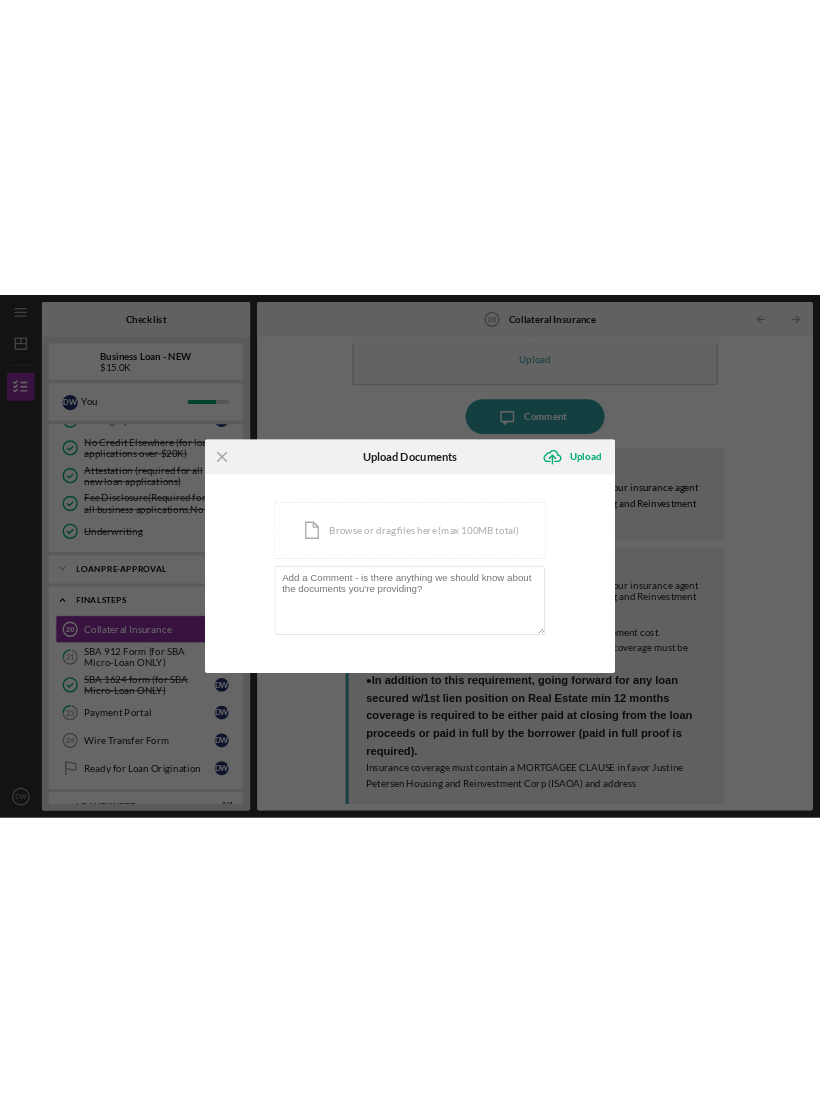 scroll, scrollTop: 0, scrollLeft: 0, axis: both 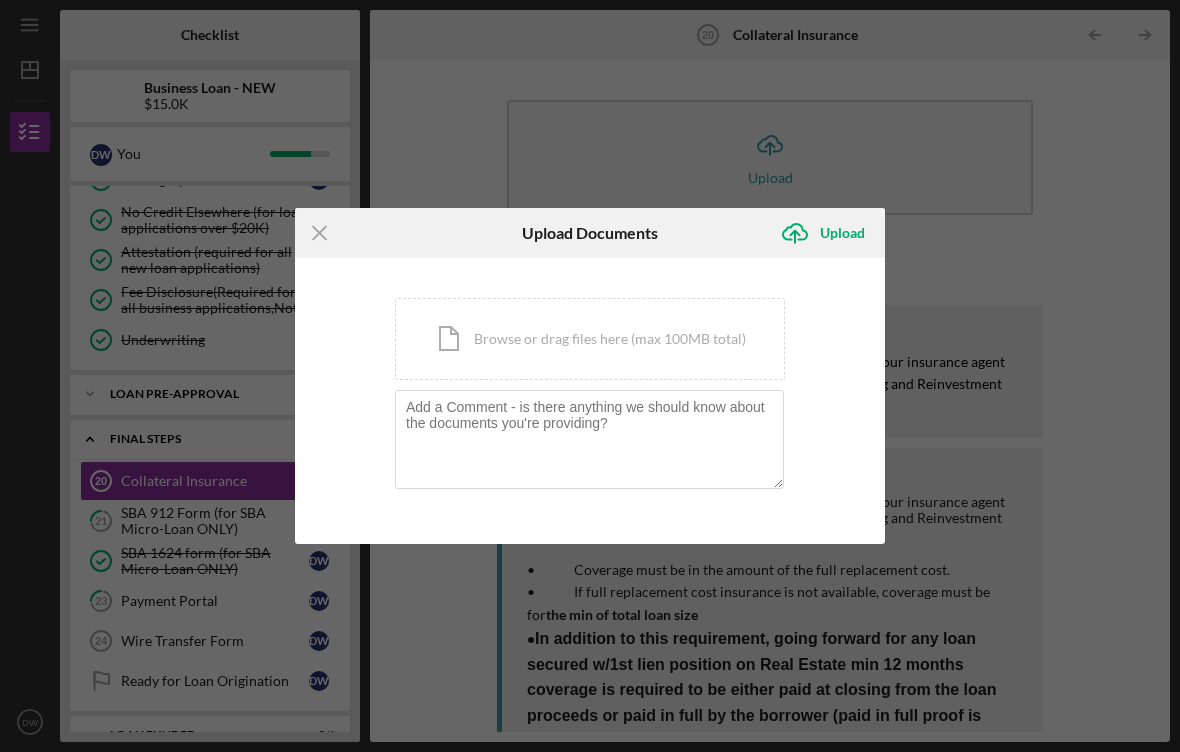 click on "Icon/Document Browse or drag files here (max 100MB total) Tap to choose files or take a photo" at bounding box center [590, 339] 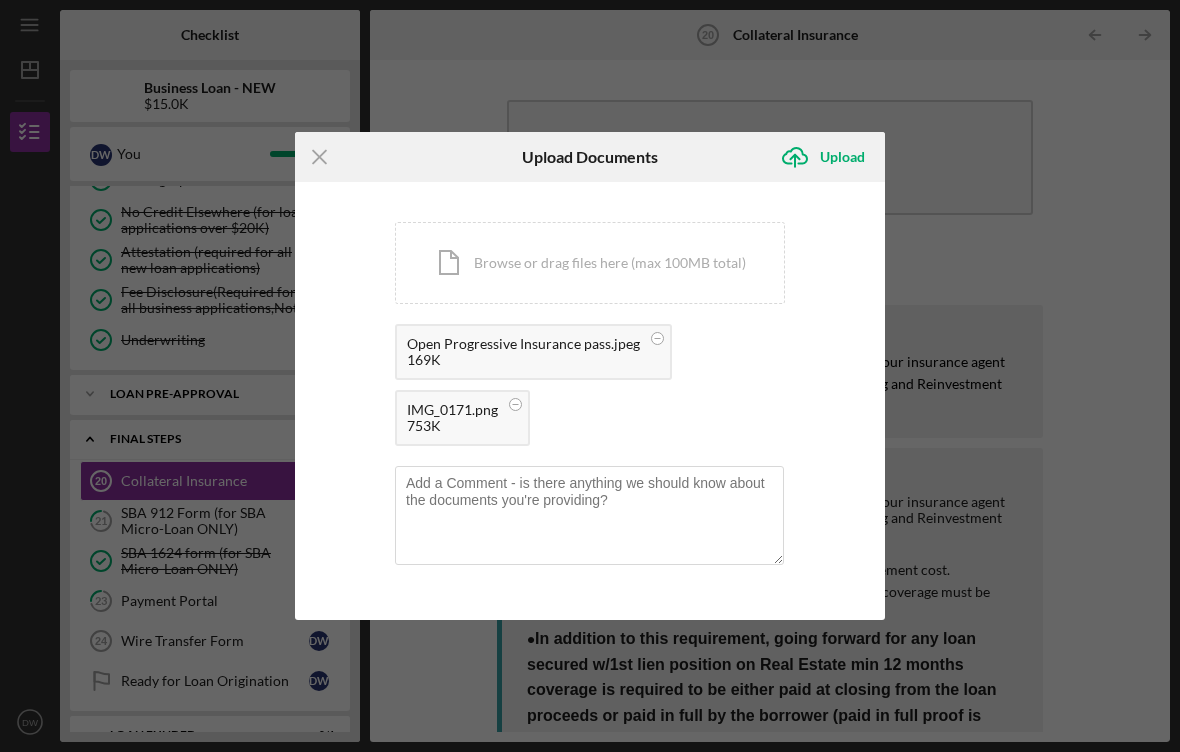 click on "Upload" at bounding box center (842, 157) 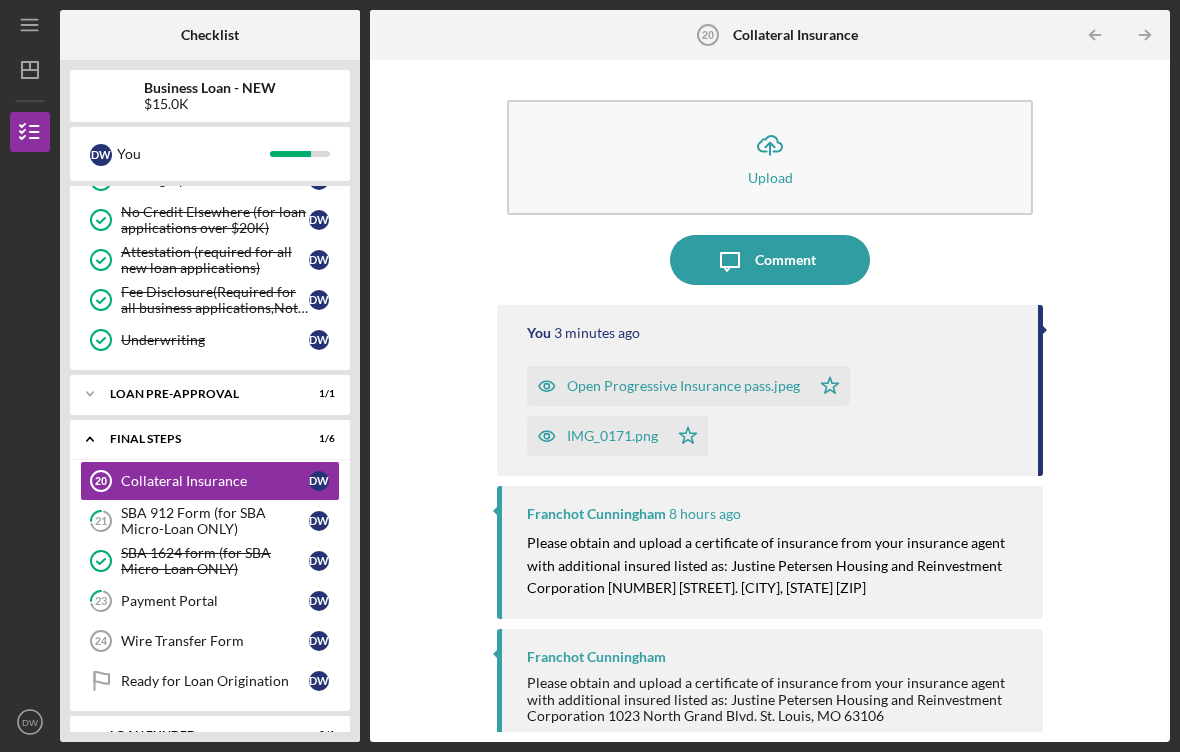 click on "Wire Transfer Form" at bounding box center (215, 641) 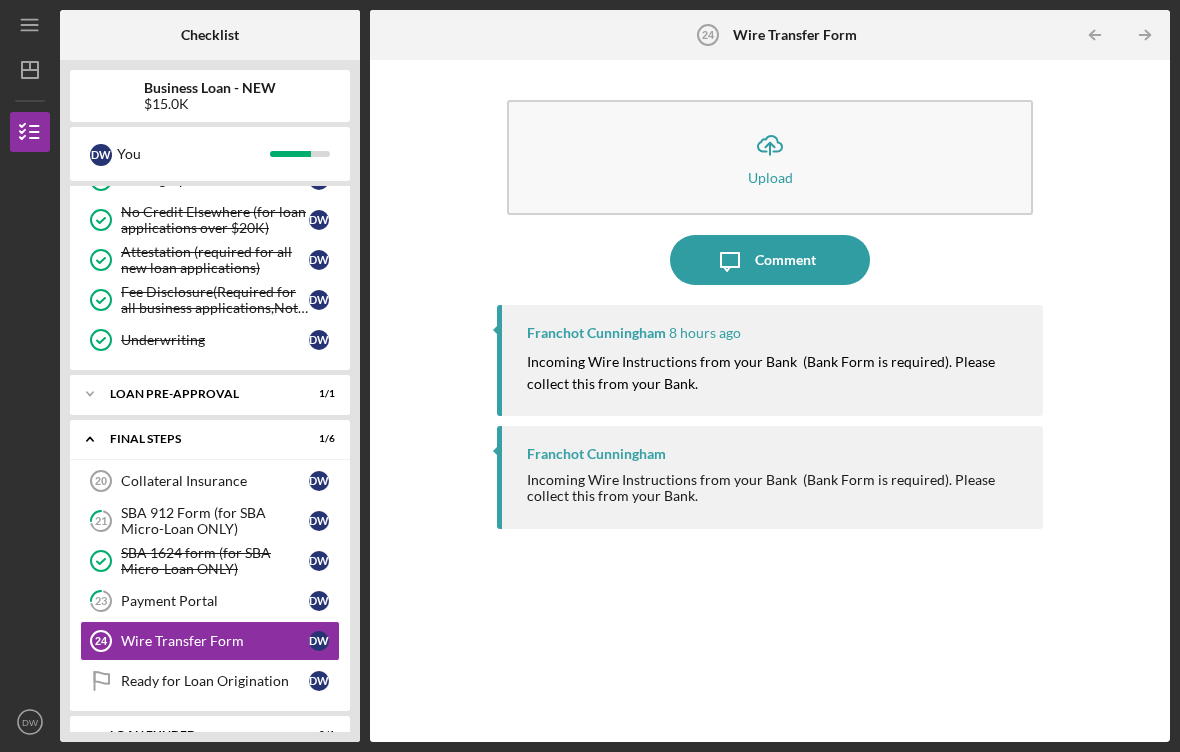 click on "[FIRST] [LAST]   8 hours ago Incoming Wire Instructions from your Bank  (Bank Form is required). Please collect this from your Bank.  [FIRST] [LAST]   Incoming Wire Instructions from your Bank  (Bank Form is required). Please collect this from your Bank." at bounding box center [770, 508] 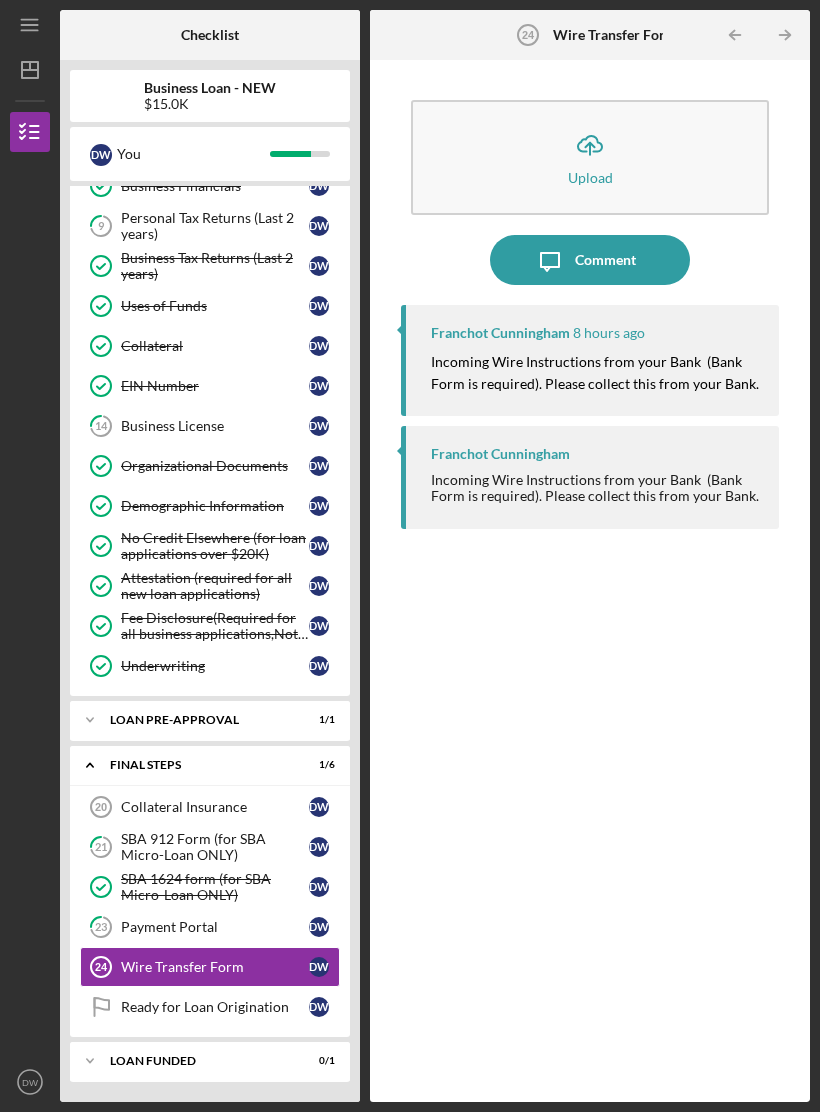 scroll, scrollTop: 231, scrollLeft: 0, axis: vertical 